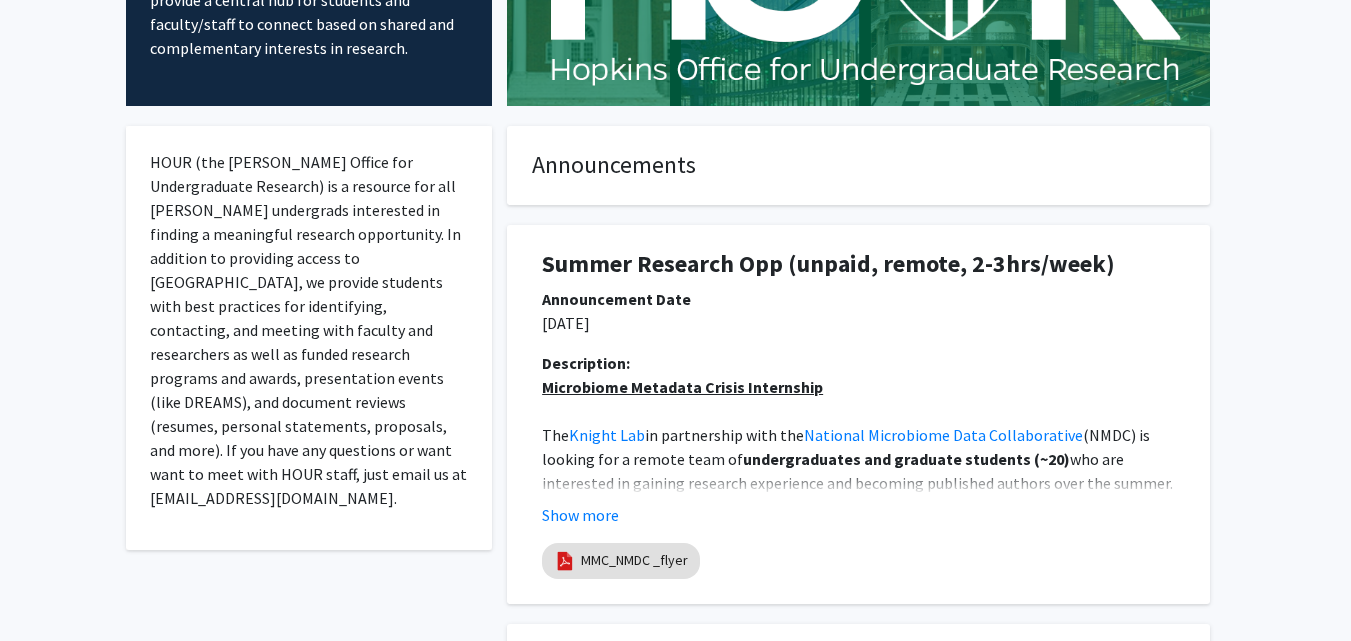 scroll, scrollTop: 300, scrollLeft: 0, axis: vertical 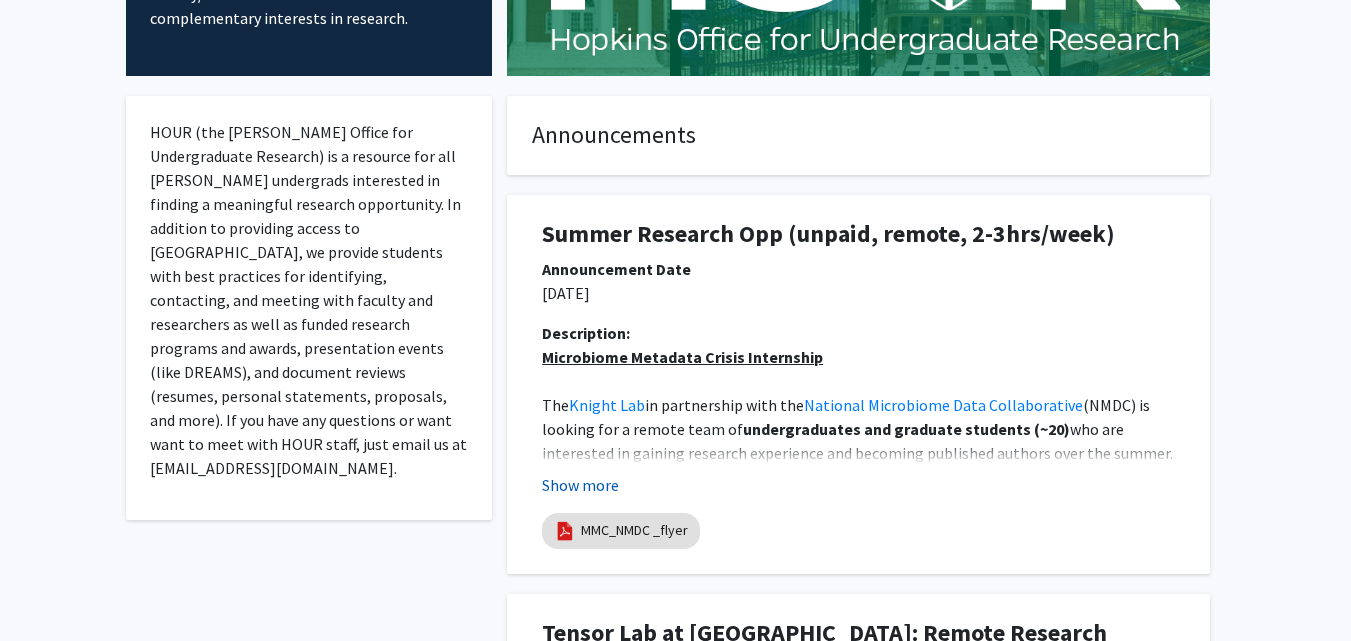 click on "Show more" 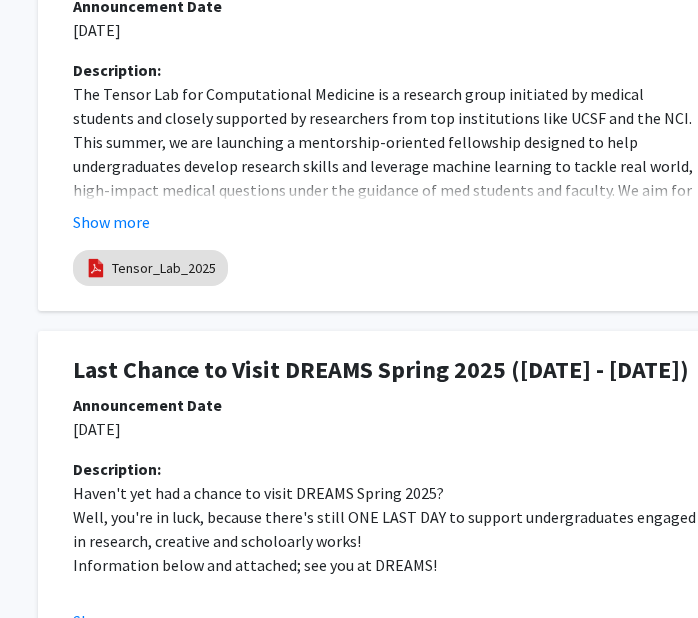 scroll, scrollTop: 1900, scrollLeft: 394, axis: both 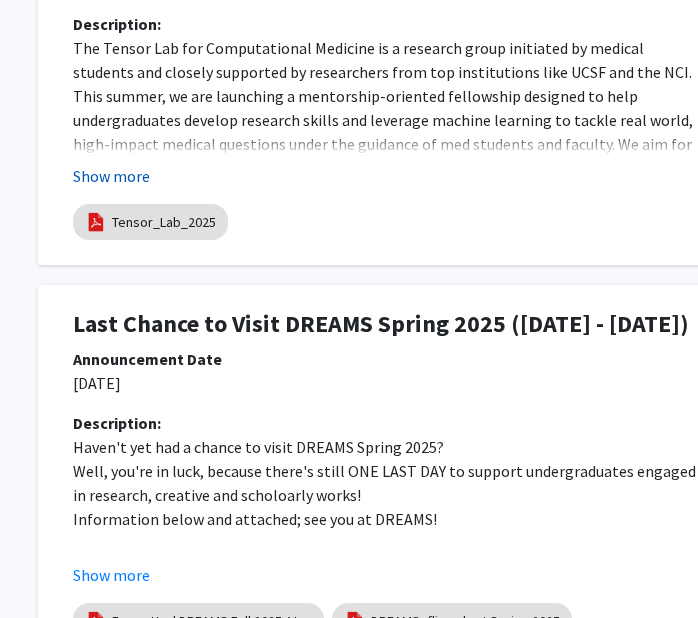 click on "Show more" 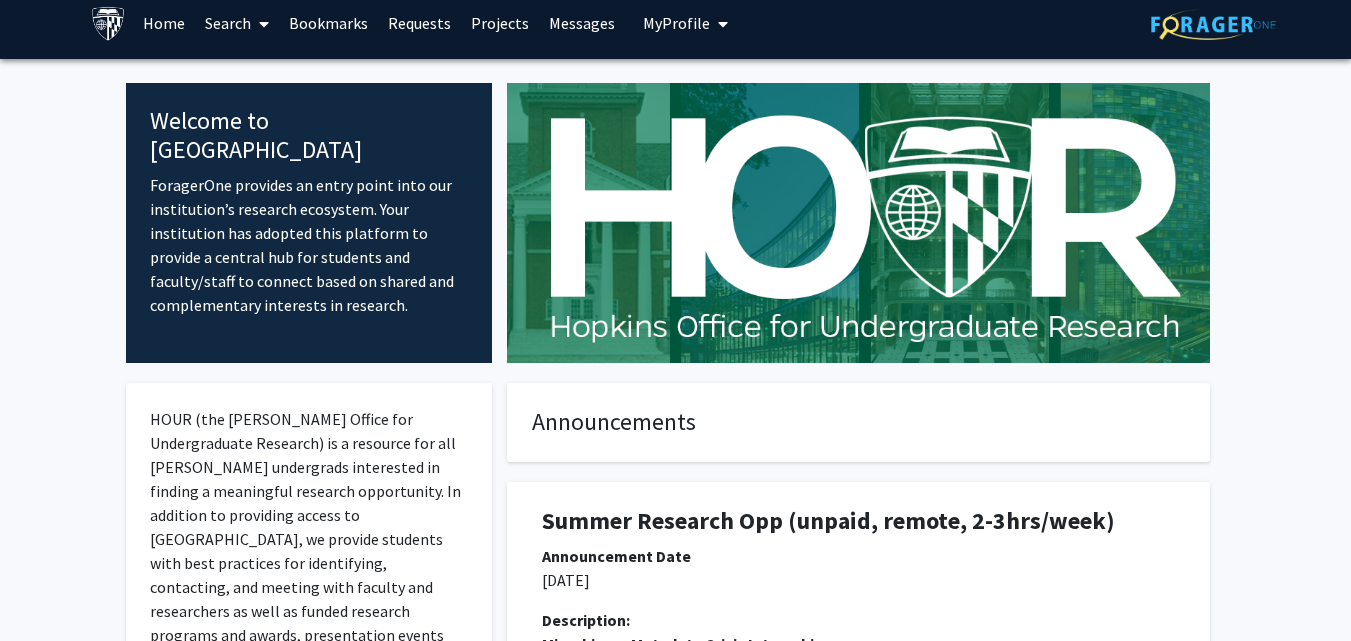 scroll, scrollTop: 0, scrollLeft: 0, axis: both 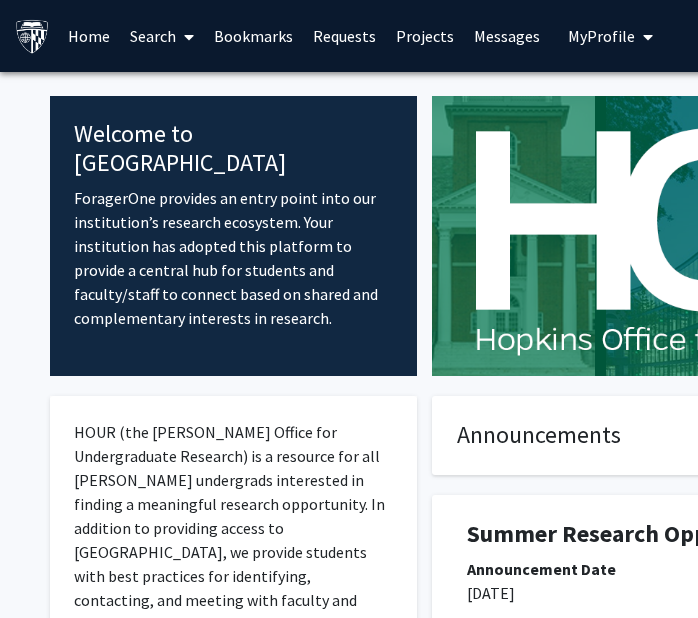 click on "Projects" at bounding box center (425, 36) 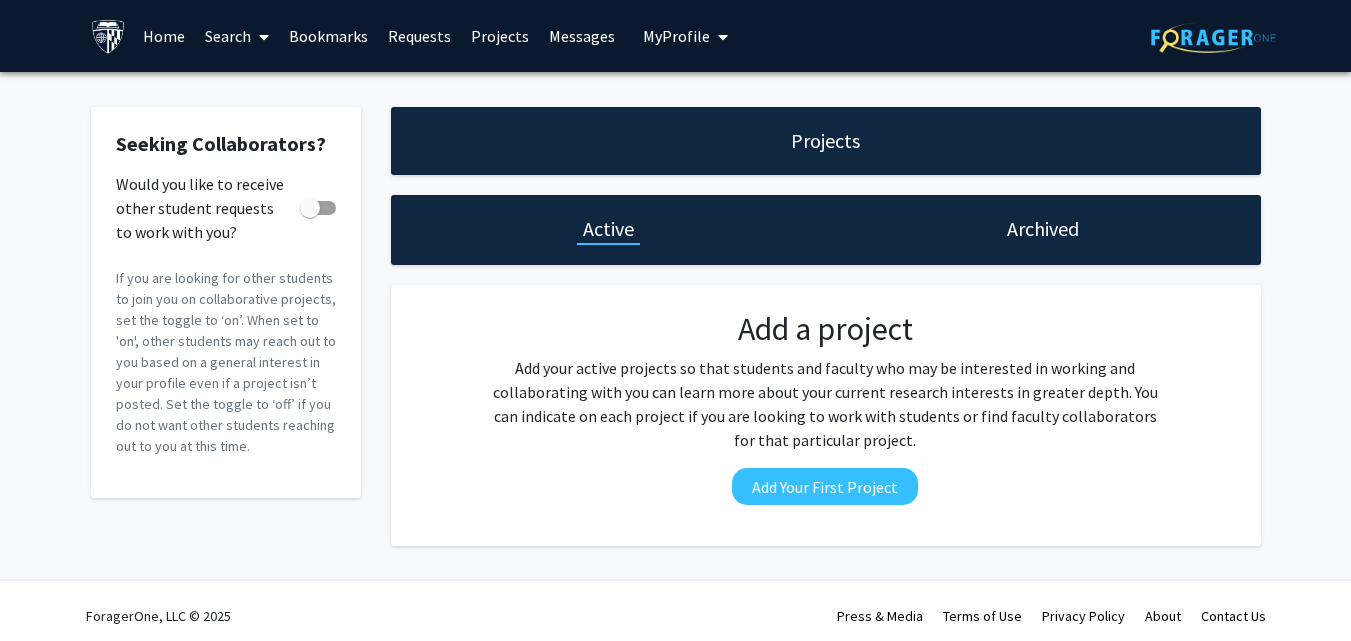 click on "Archived" 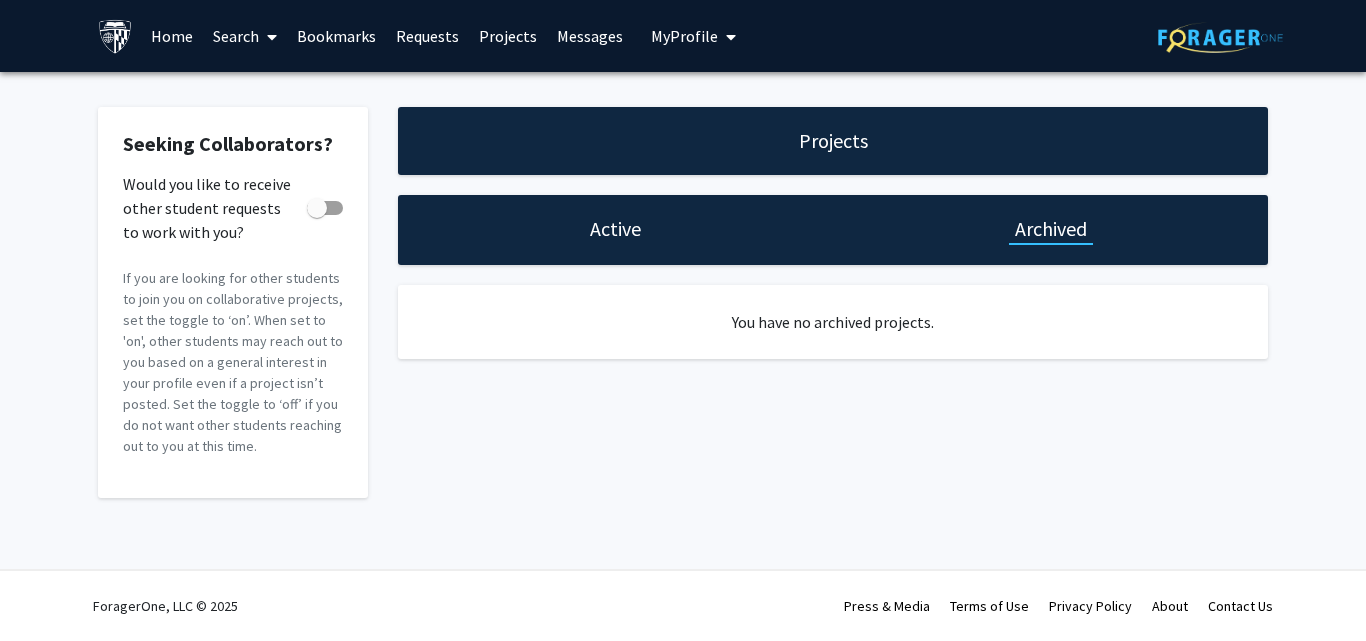 click at bounding box center [727, 37] 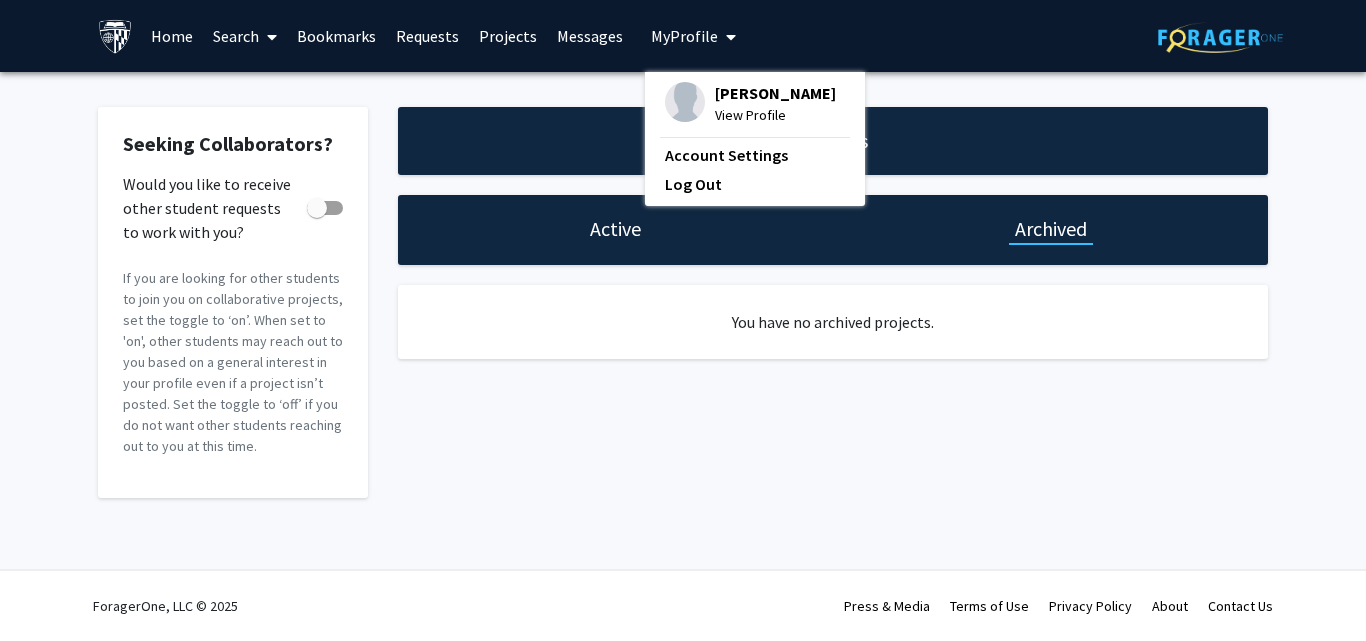 click on "View Profile" at bounding box center (775, 115) 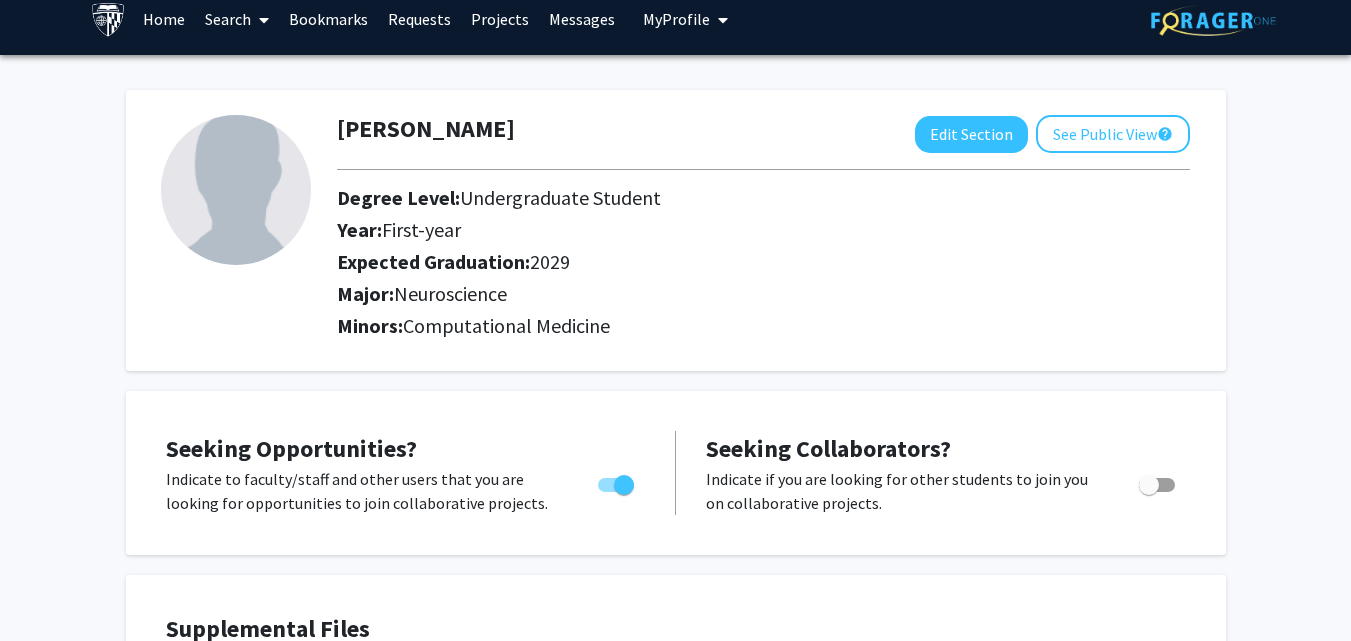 scroll, scrollTop: 0, scrollLeft: 0, axis: both 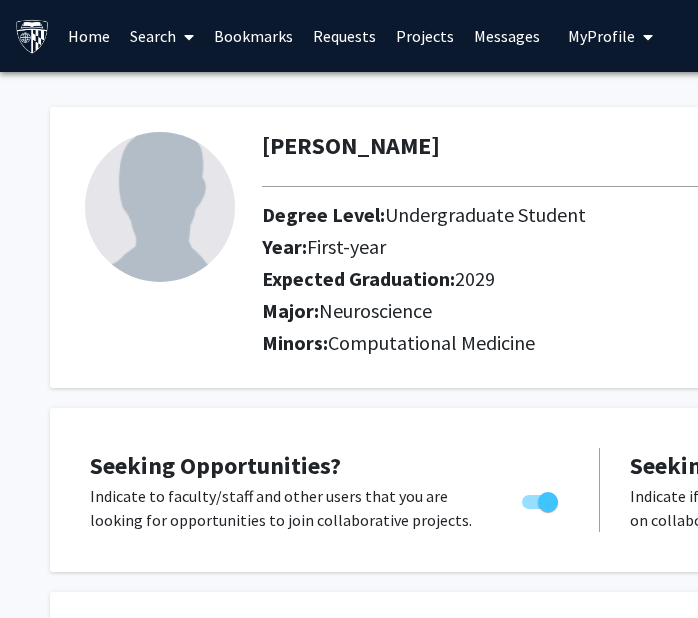 click on "Search" at bounding box center [162, 36] 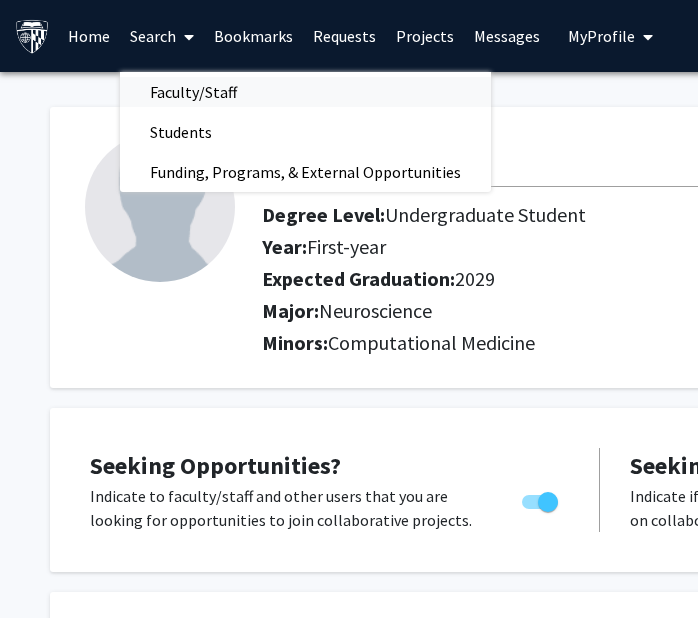 click on "Faculty/Staff" at bounding box center (193, 92) 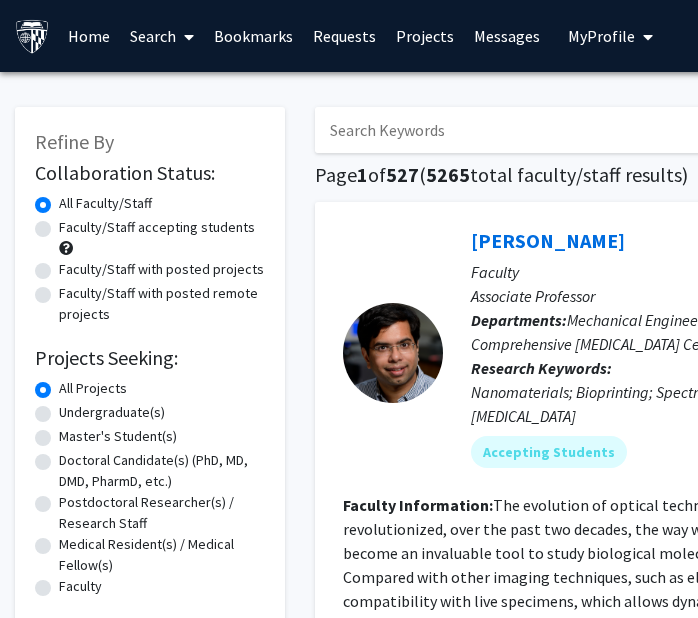 click on "Faculty/Staff with posted remote projects" 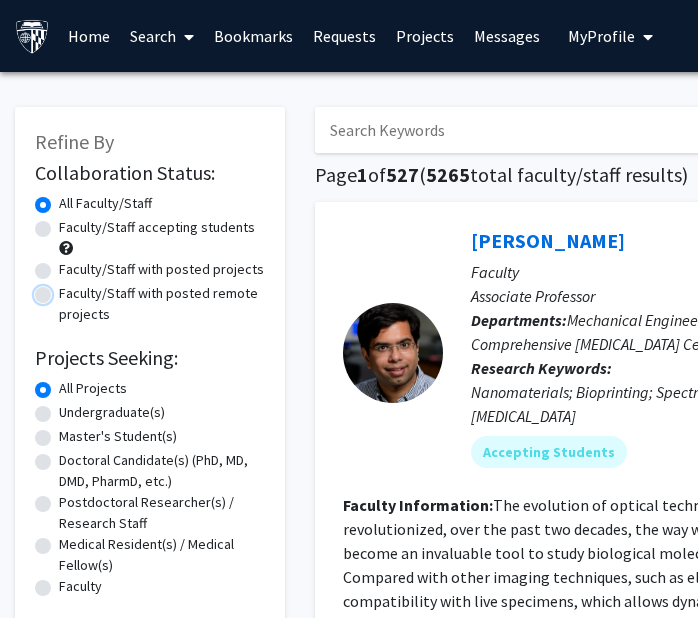 click on "Faculty/Staff with posted remote projects" at bounding box center [65, 289] 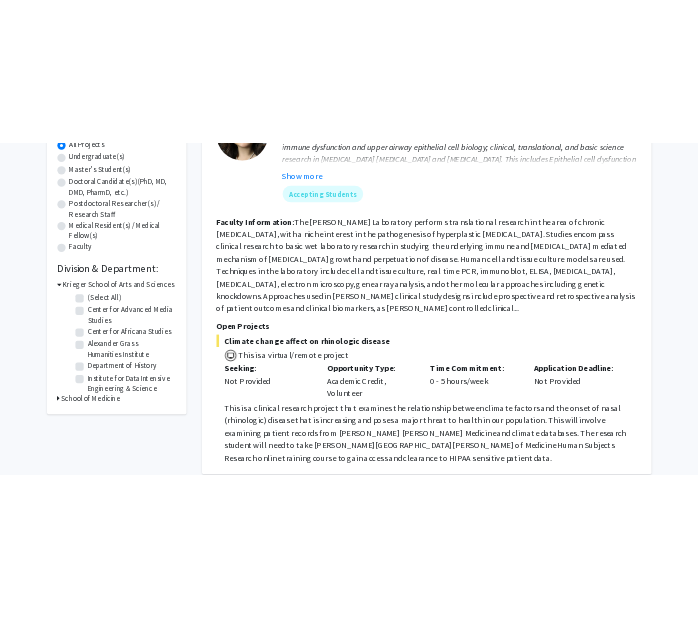 scroll, scrollTop: 400, scrollLeft: 0, axis: vertical 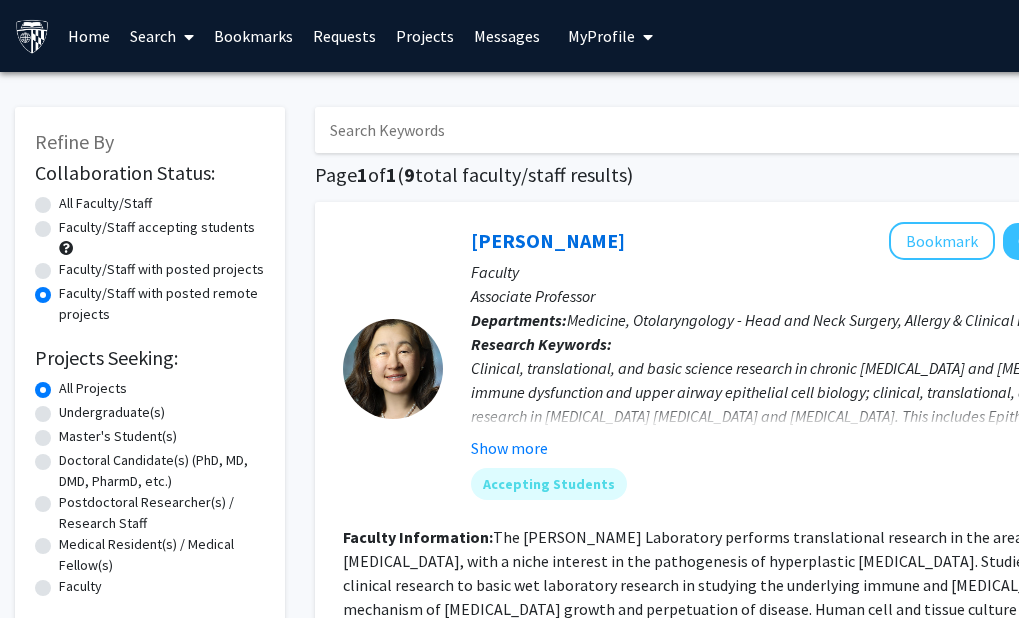 click on "All Faculty/Staff" 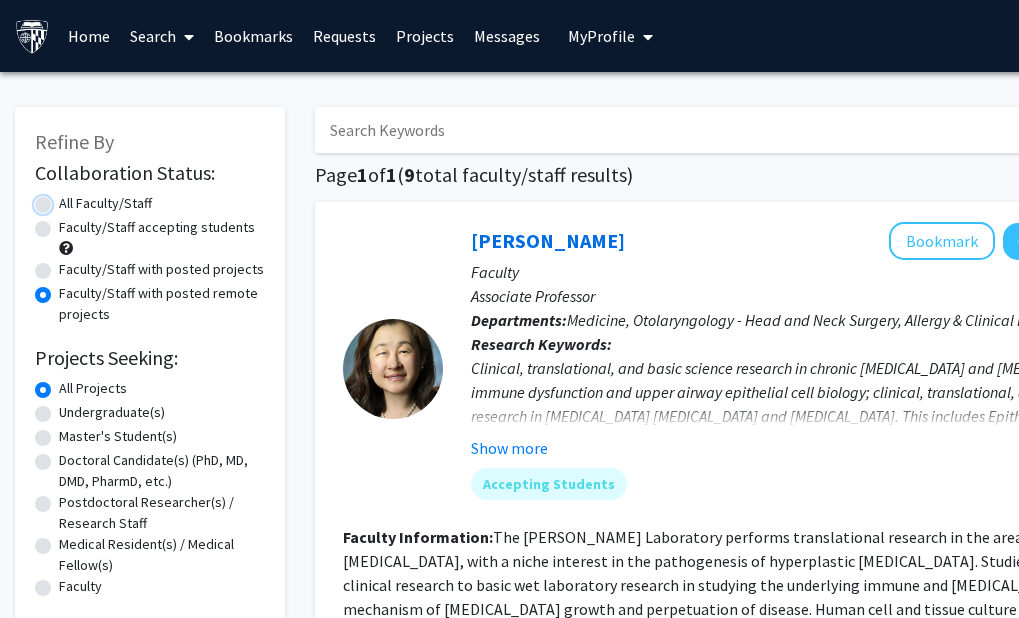 click on "All Faculty/Staff" at bounding box center (65, 199) 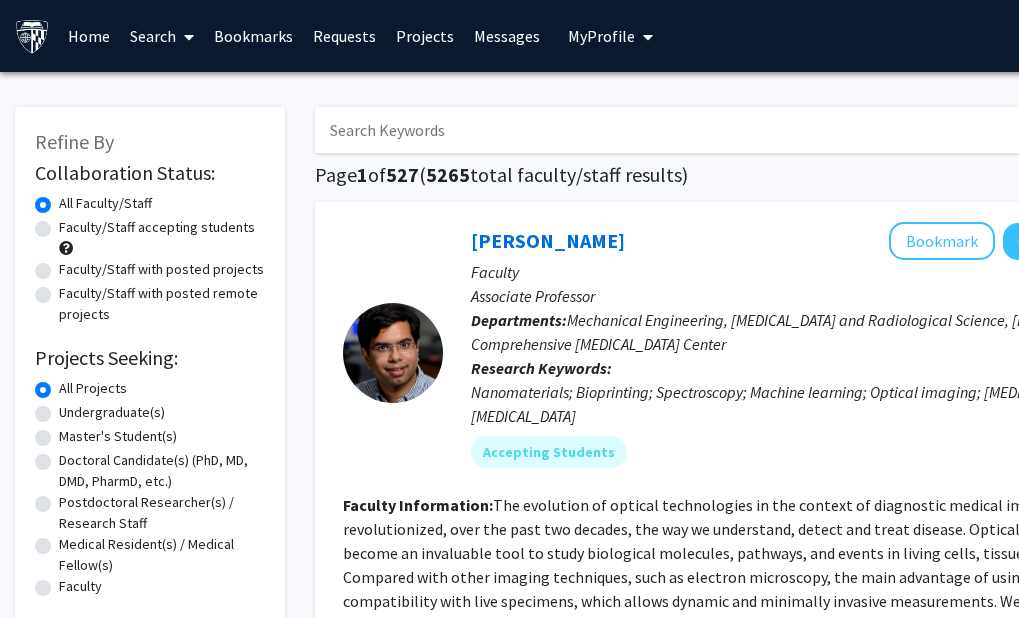 click at bounding box center [707, 130] 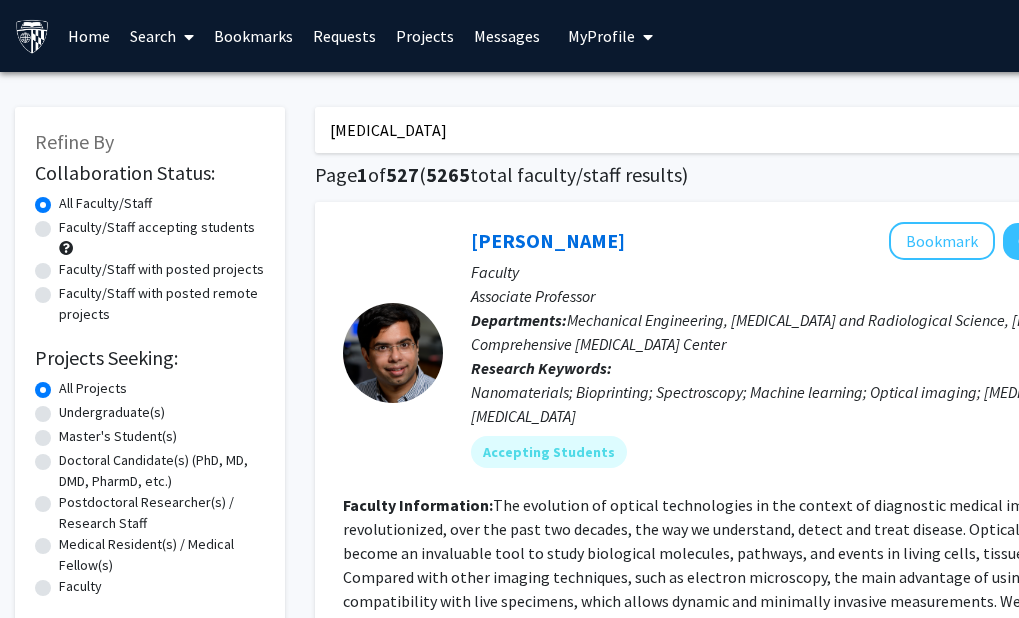 type on "[MEDICAL_DATA]" 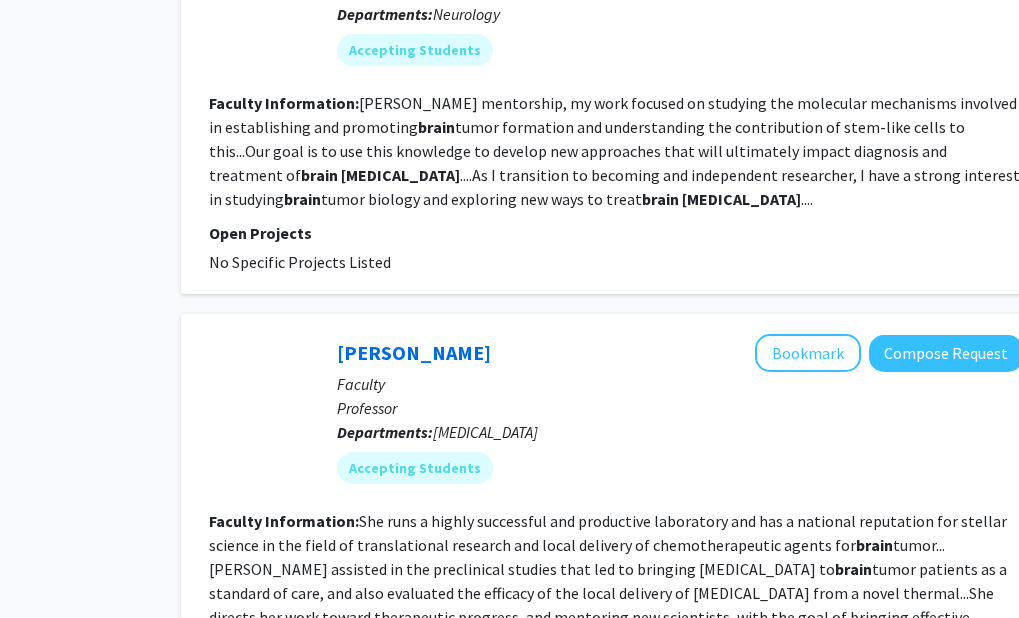 scroll, scrollTop: 2300, scrollLeft: 134, axis: both 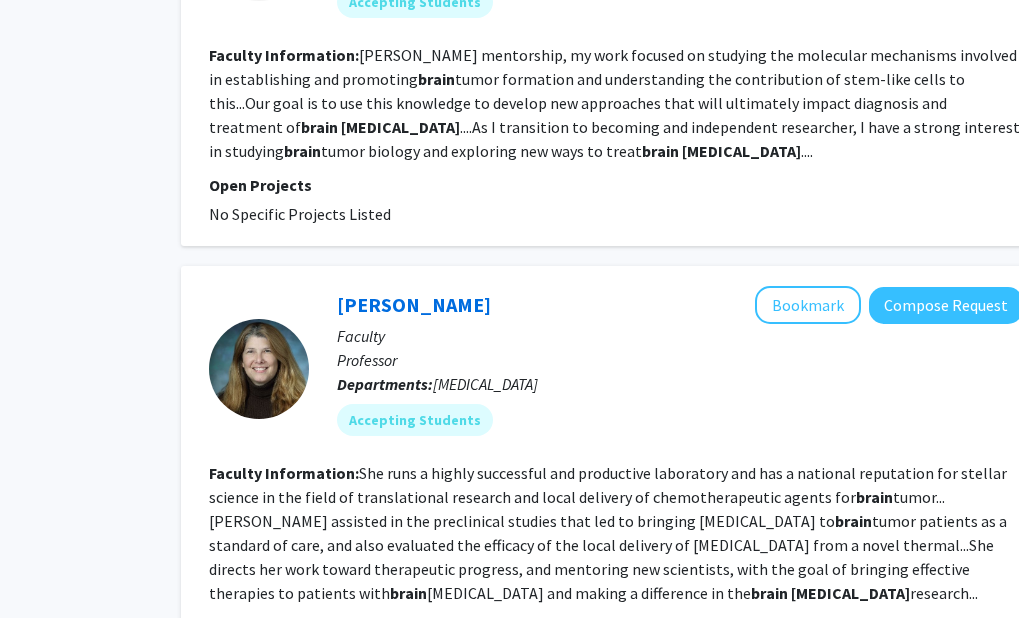 click on "She runs a highly successful and productive laboratory and has a national reputation for stellar science in the field of translational research and local delivery of chemotherapeutic agents for  [MEDICAL_DATA]...[PERSON_NAME] assisted in the preclinical studies that led to bringing [MEDICAL_DATA] to  [MEDICAL_DATA] patients as a standard of care, and also evaluated the efficacy of the local delivery of [MEDICAL_DATA] from a novel thermal...She directs her work toward therapeutic progress, and mentoring new scientists, with the goal of bringing effective therapies to patients with  [MEDICAL_DATA] and making a difference in the  [MEDICAL_DATA]  research..." 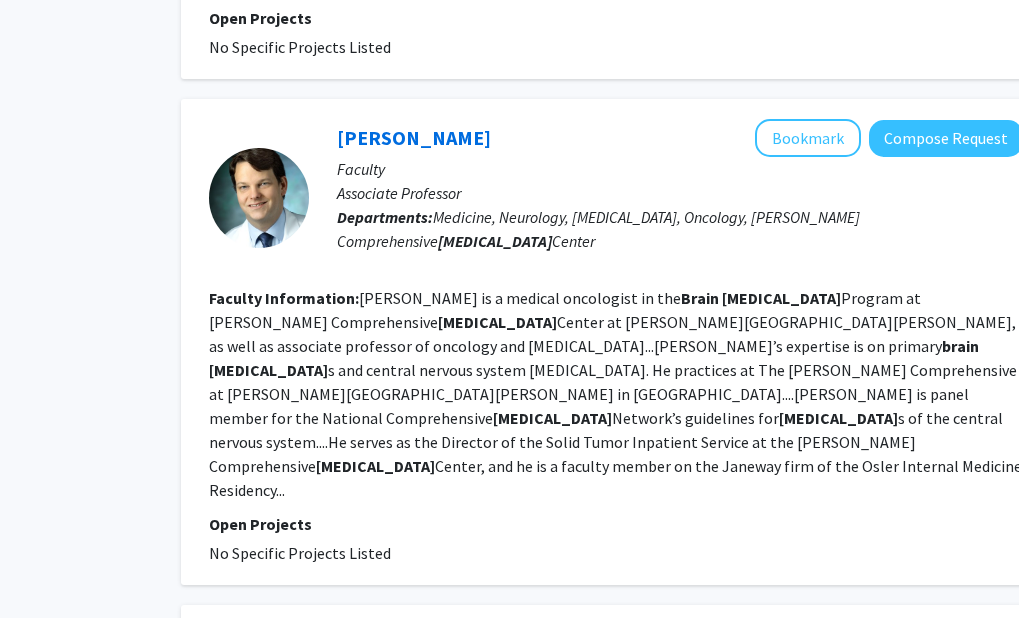 scroll, scrollTop: 3500, scrollLeft: 134, axis: both 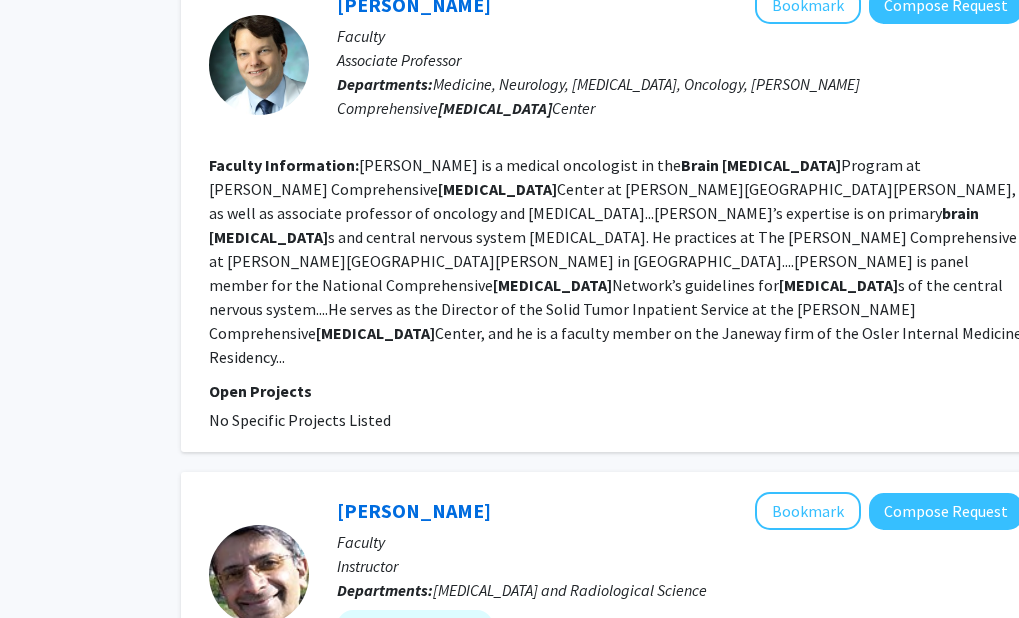 click on "Faculty Information:  [PERSON_NAME] is a medical oncologist in the  [MEDICAL_DATA]  Program at [PERSON_NAME][GEOGRAPHIC_DATA][MEDICAL_DATA] at [PERSON_NAME][GEOGRAPHIC_DATA][PERSON_NAME], as well as associate professor of oncology and [MEDICAL_DATA]...[PERSON_NAME]’s expertise is on primary  [MEDICAL_DATA] s and central nervous system [MEDICAL_DATA]. He practices at The [PERSON_NAME] Comprehensive at [PERSON_NAME][GEOGRAPHIC_DATA][PERSON_NAME] in [GEOGRAPHIC_DATA]....[PERSON_NAME] is panel member for the National Comprehensive  [MEDICAL_DATA]  Network’s guidelines for  [MEDICAL_DATA] s of the central nervous system....He serves as the Director of the Solid Tumor Inpatient Service at the [PERSON_NAME][GEOGRAPHIC_DATA][MEDICAL_DATA], and he is a faculty member on the Janeway firm of the Osler Internal Medicine Residency..." 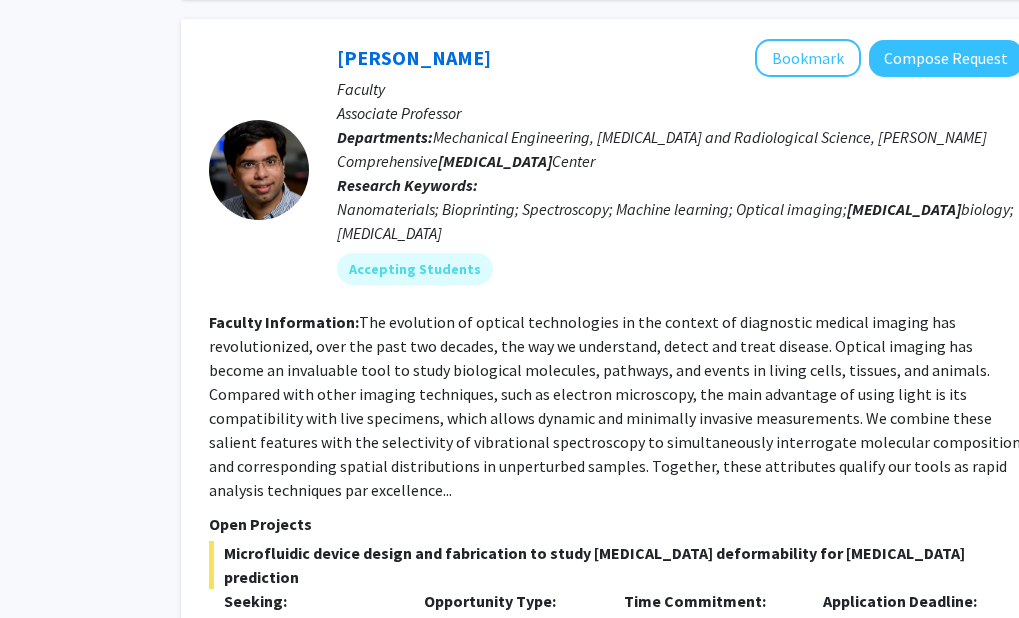 scroll, scrollTop: 5000, scrollLeft: 134, axis: both 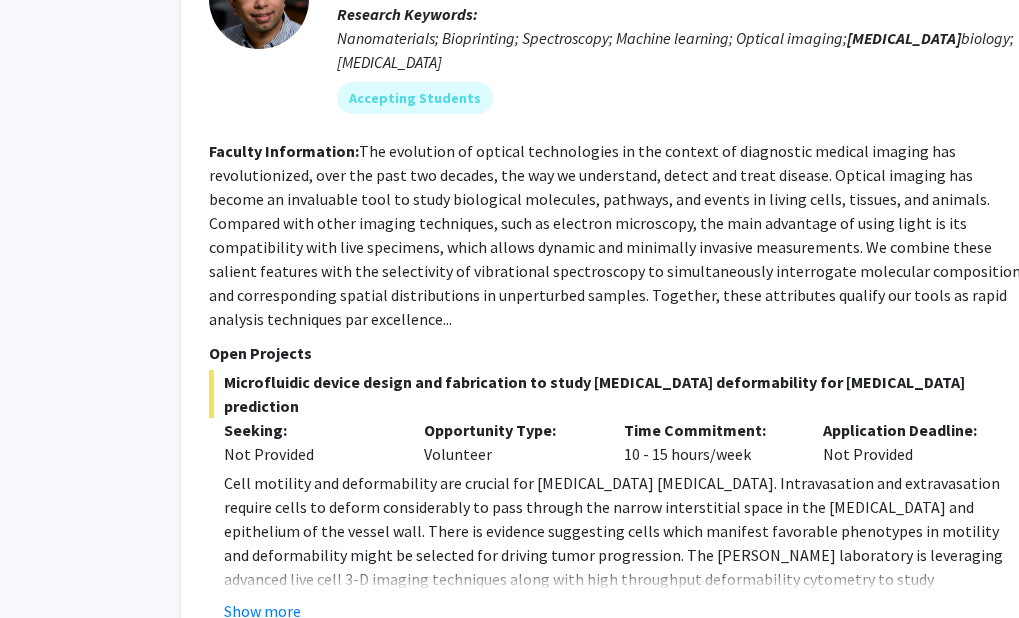 click on "Shape the Future of Autonomous Drones: Apply Now!" 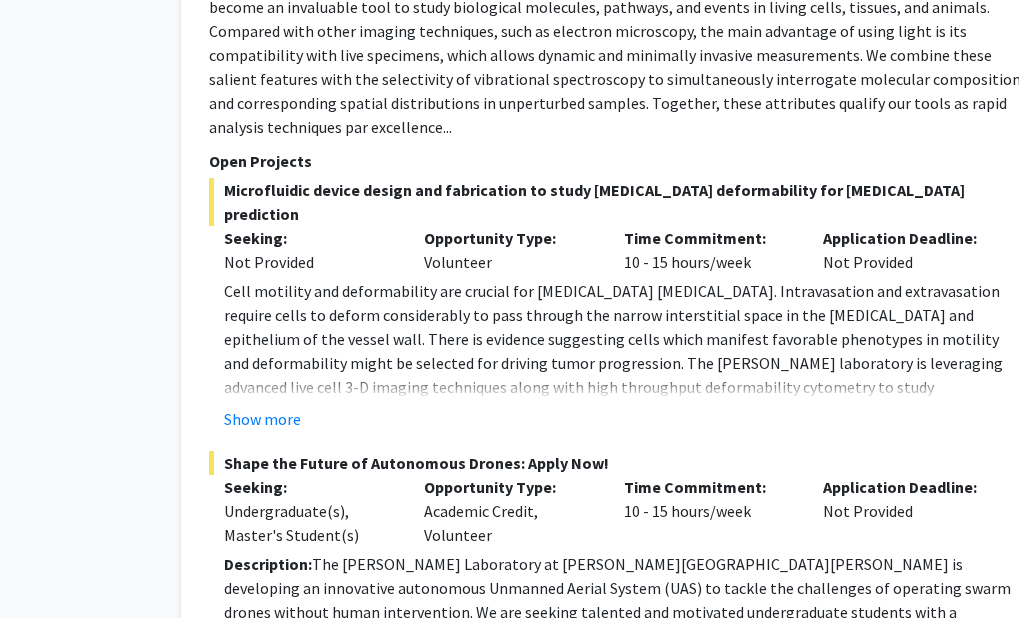 scroll, scrollTop: 5303, scrollLeft: 134, axis: both 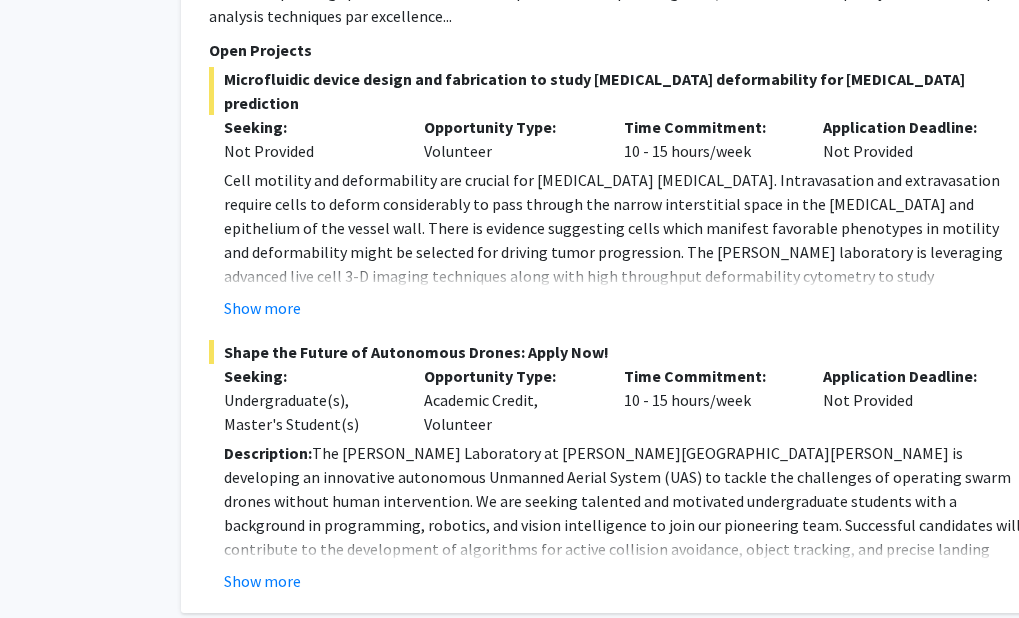 click on "2" 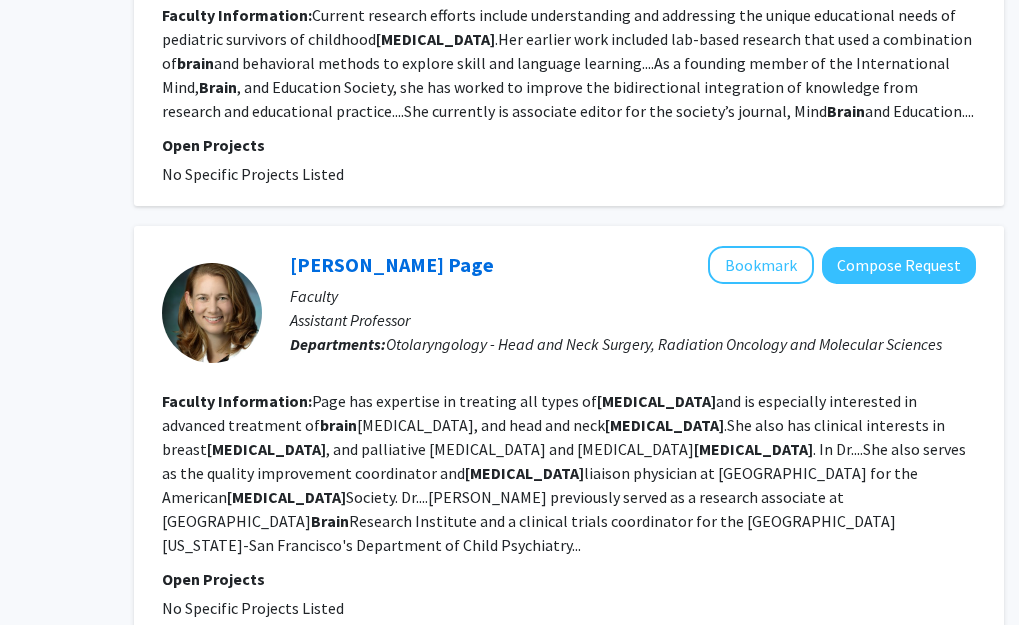 scroll, scrollTop: 3100, scrollLeft: 181, axis: both 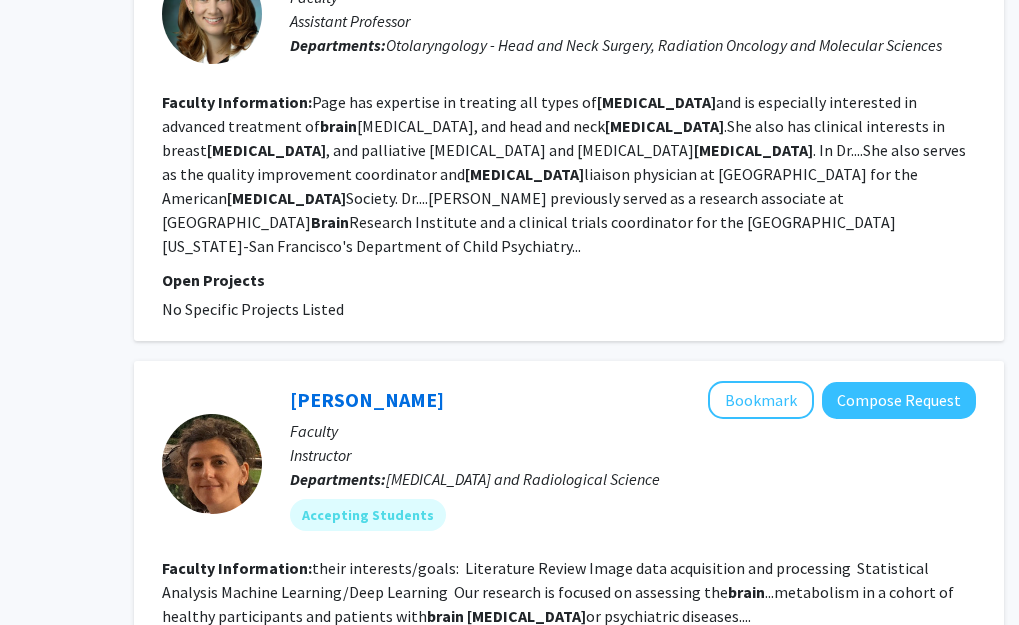 click on "[MEDICAL_DATA] and Radiological Science" 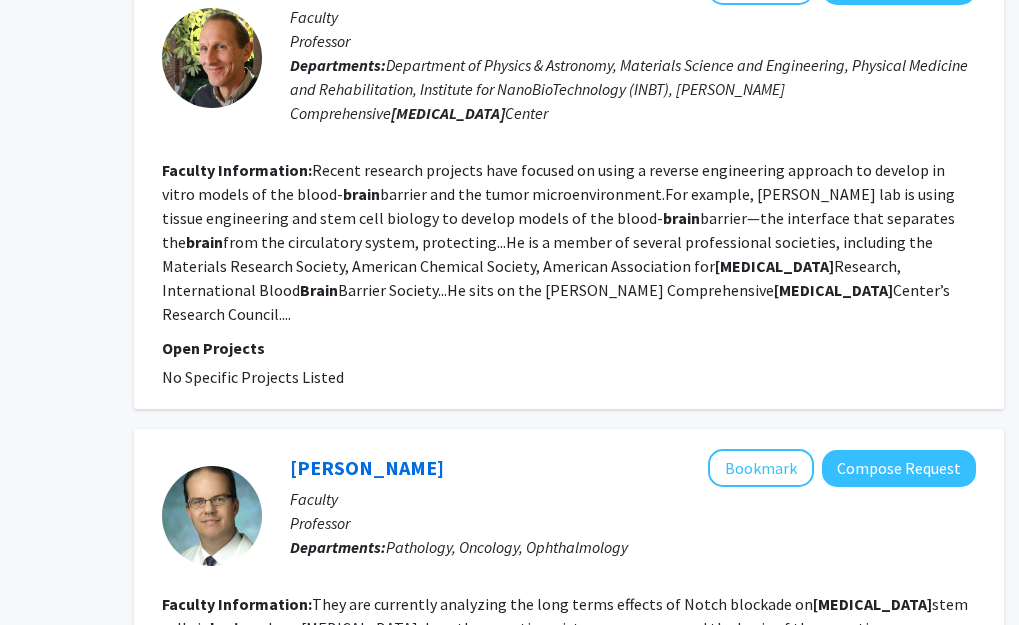 scroll, scrollTop: 4131, scrollLeft: 181, axis: both 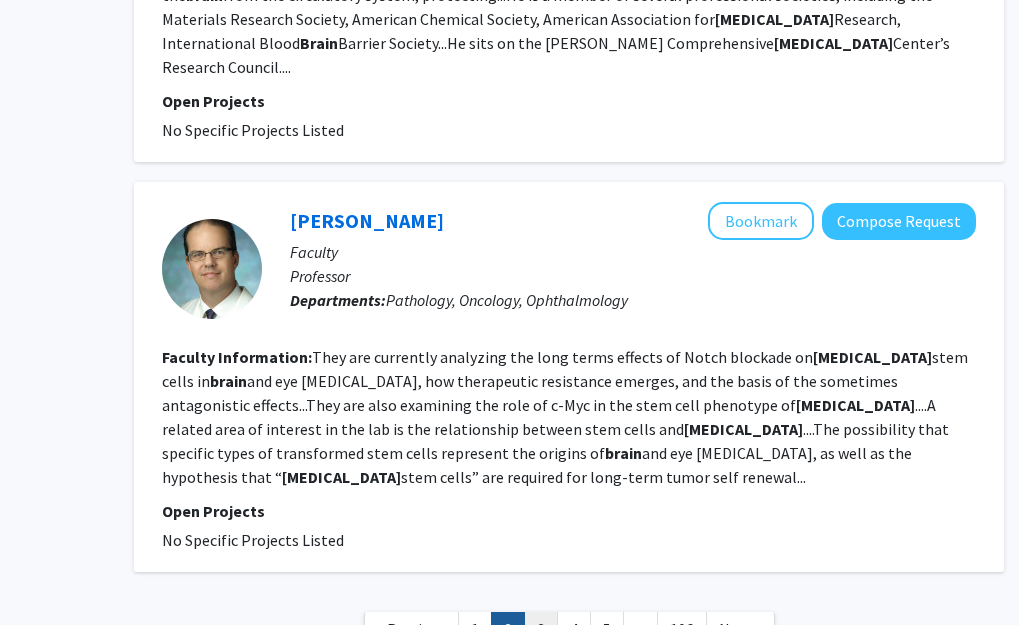 click on "3" 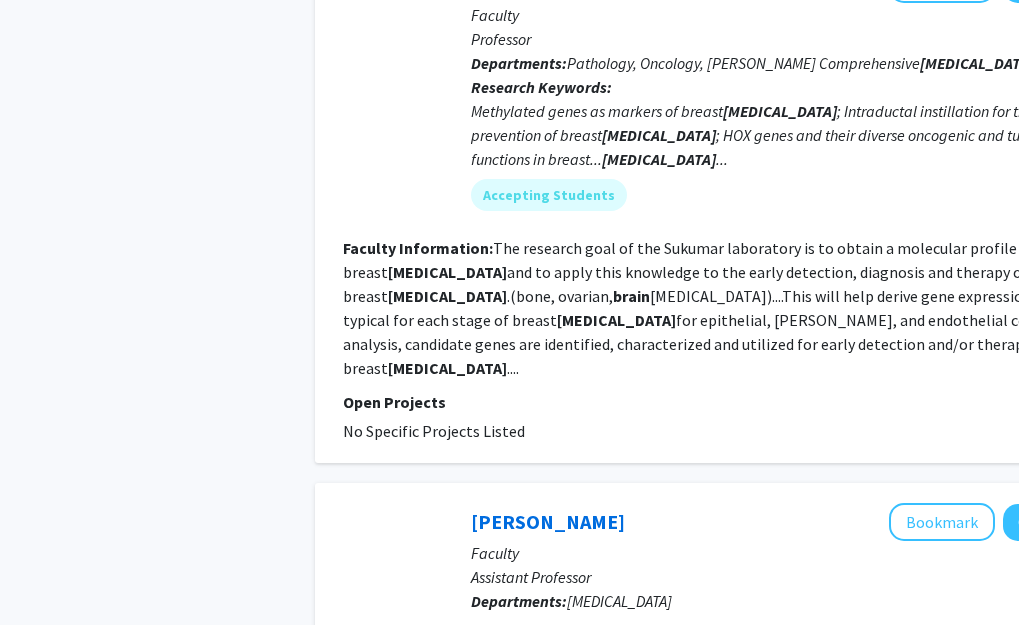 scroll, scrollTop: 4011, scrollLeft: 0, axis: vertical 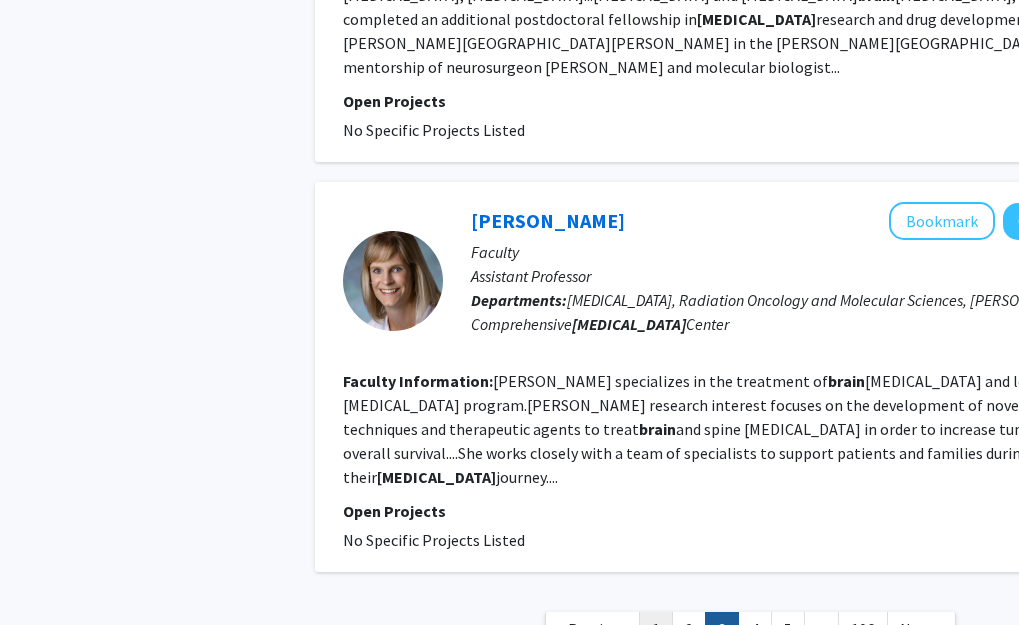 click on "1" 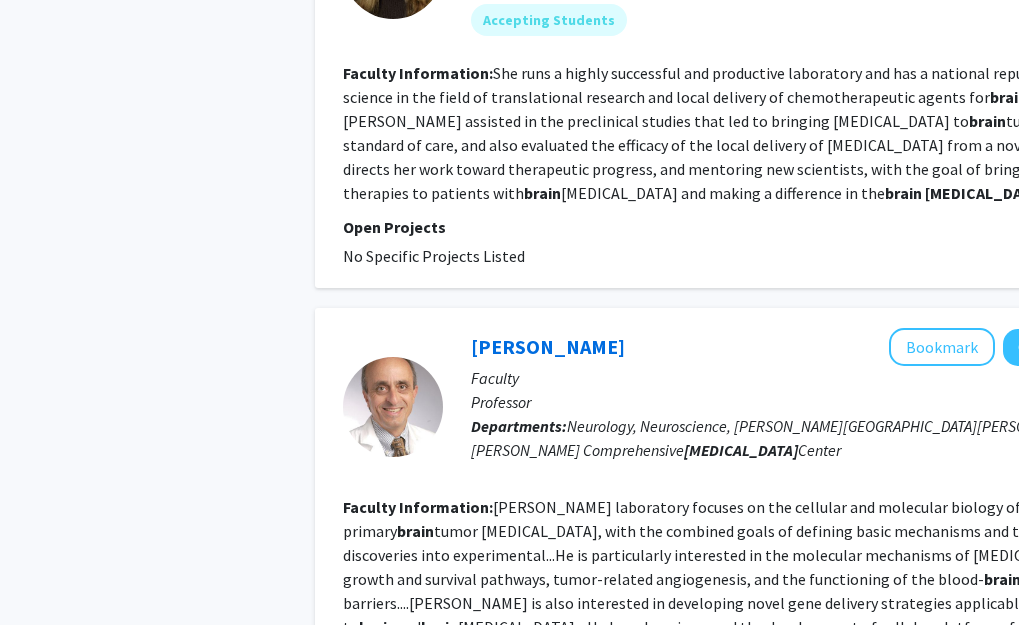 scroll, scrollTop: 2700, scrollLeft: 181, axis: both 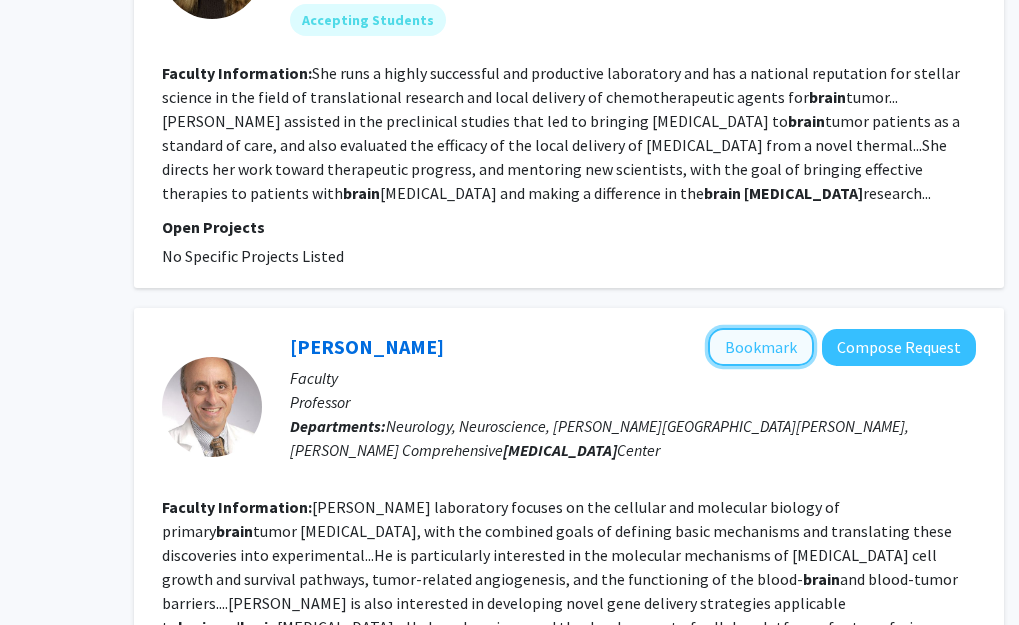 click on "Bookmark" 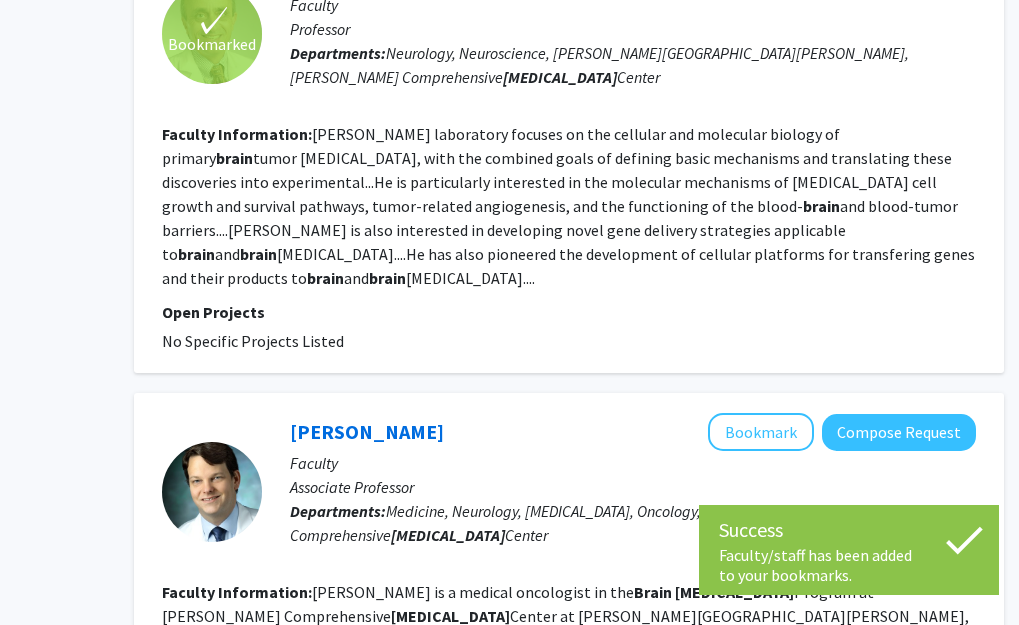 scroll, scrollTop: 3200, scrollLeft: 181, axis: both 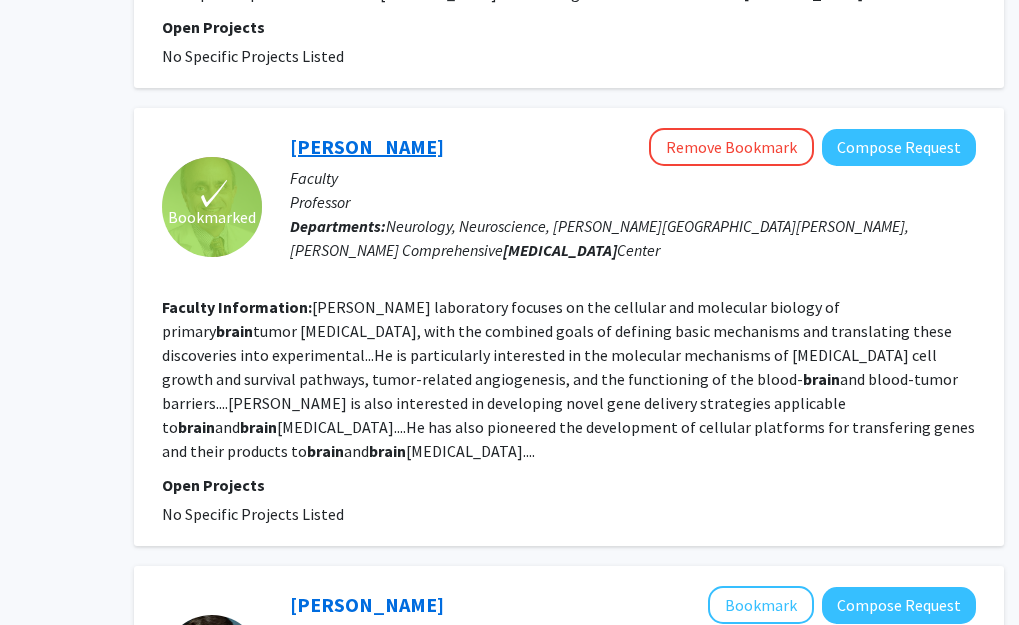 click on "[PERSON_NAME]" 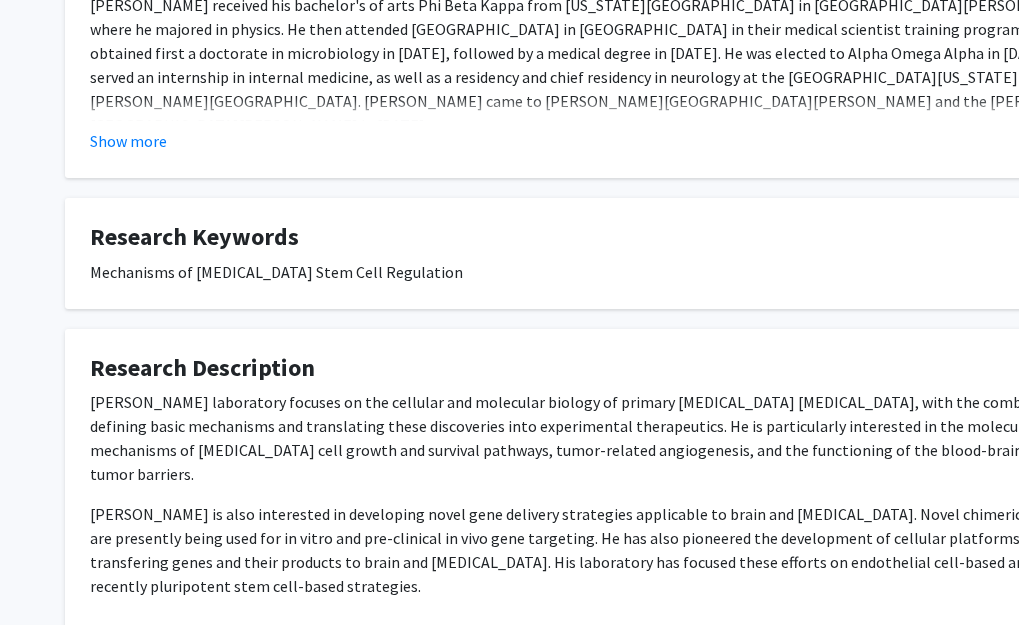 scroll, scrollTop: 500, scrollLeft: 0, axis: vertical 